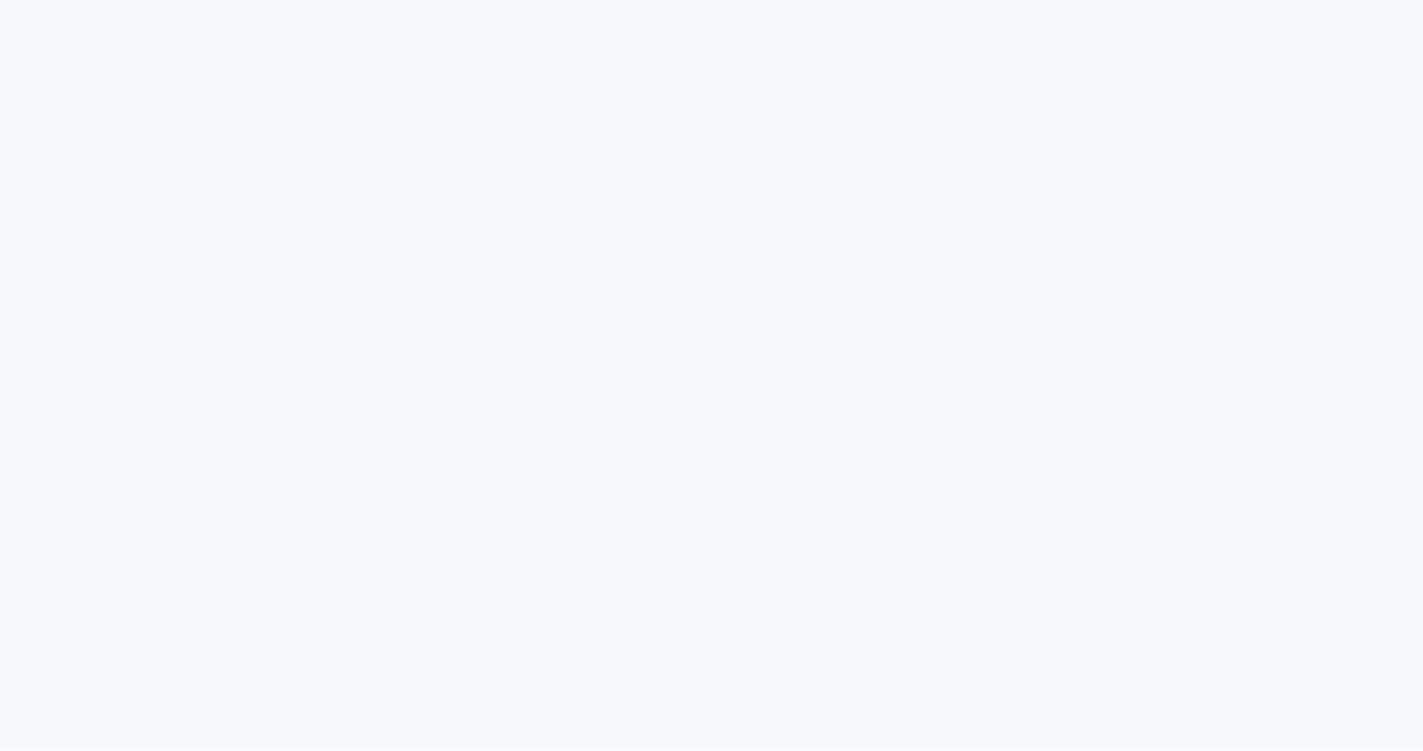 scroll, scrollTop: 0, scrollLeft: 0, axis: both 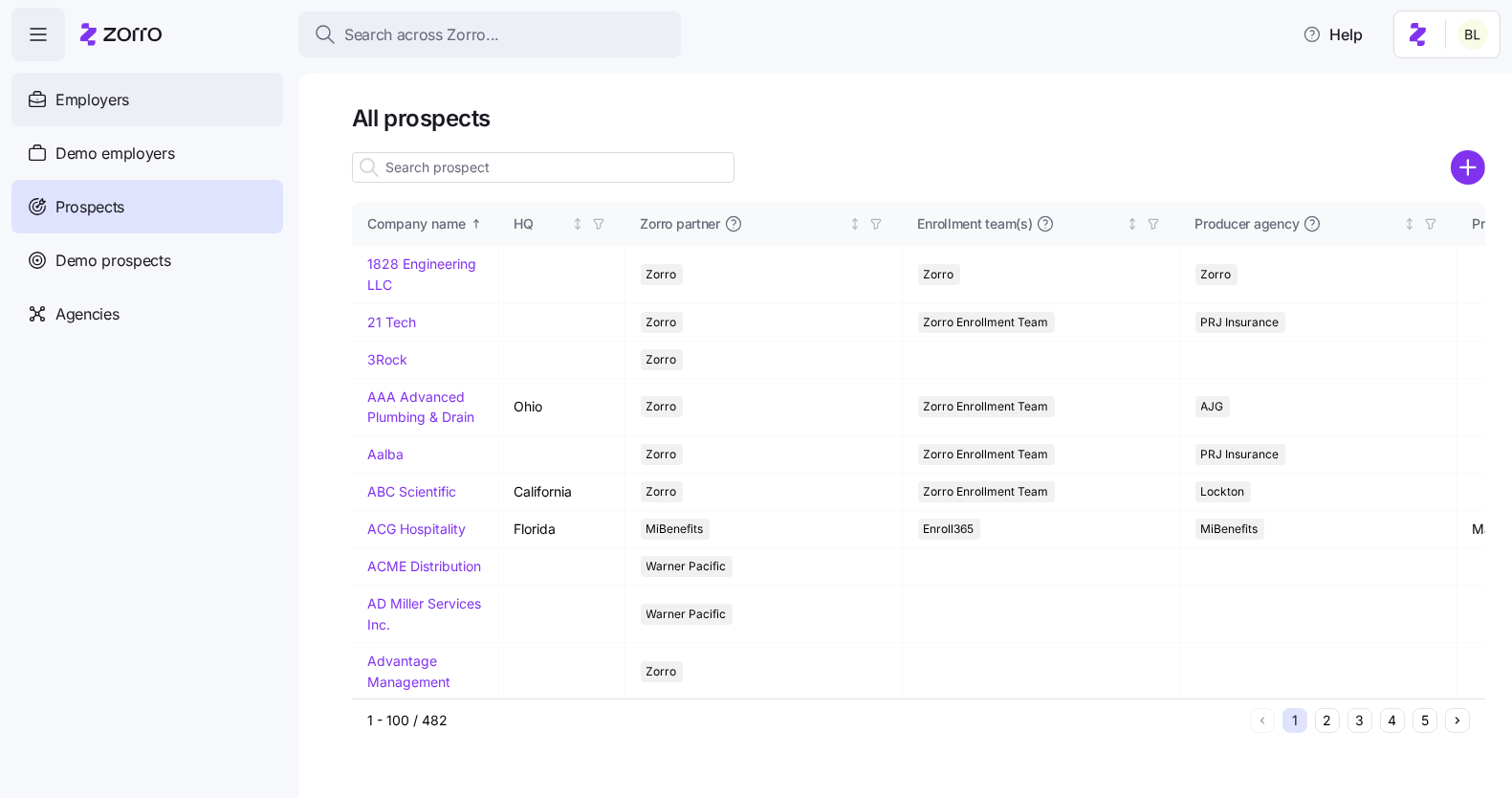 click on "Employers" at bounding box center (92, 100) 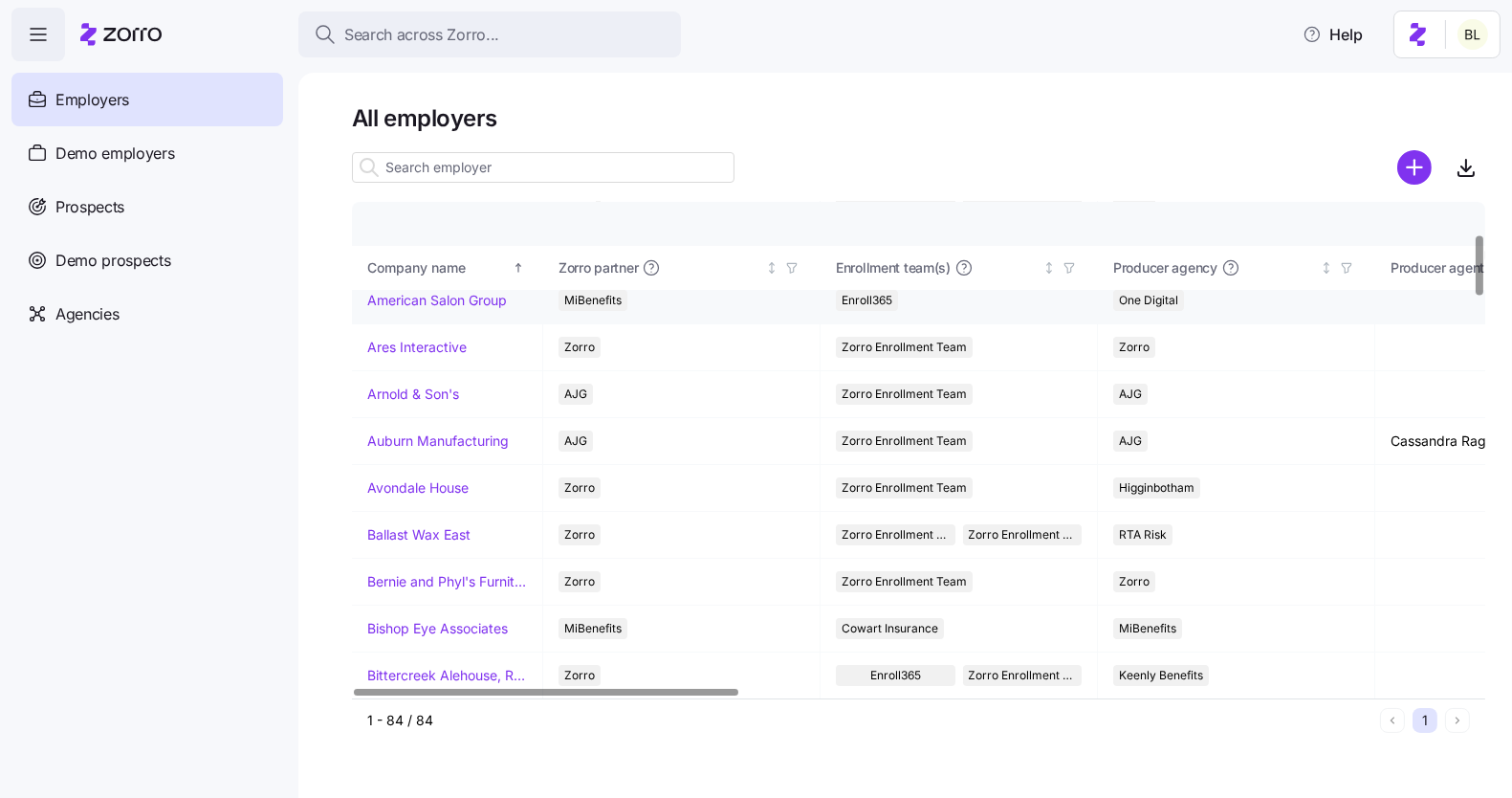 scroll, scrollTop: 256, scrollLeft: 0, axis: vertical 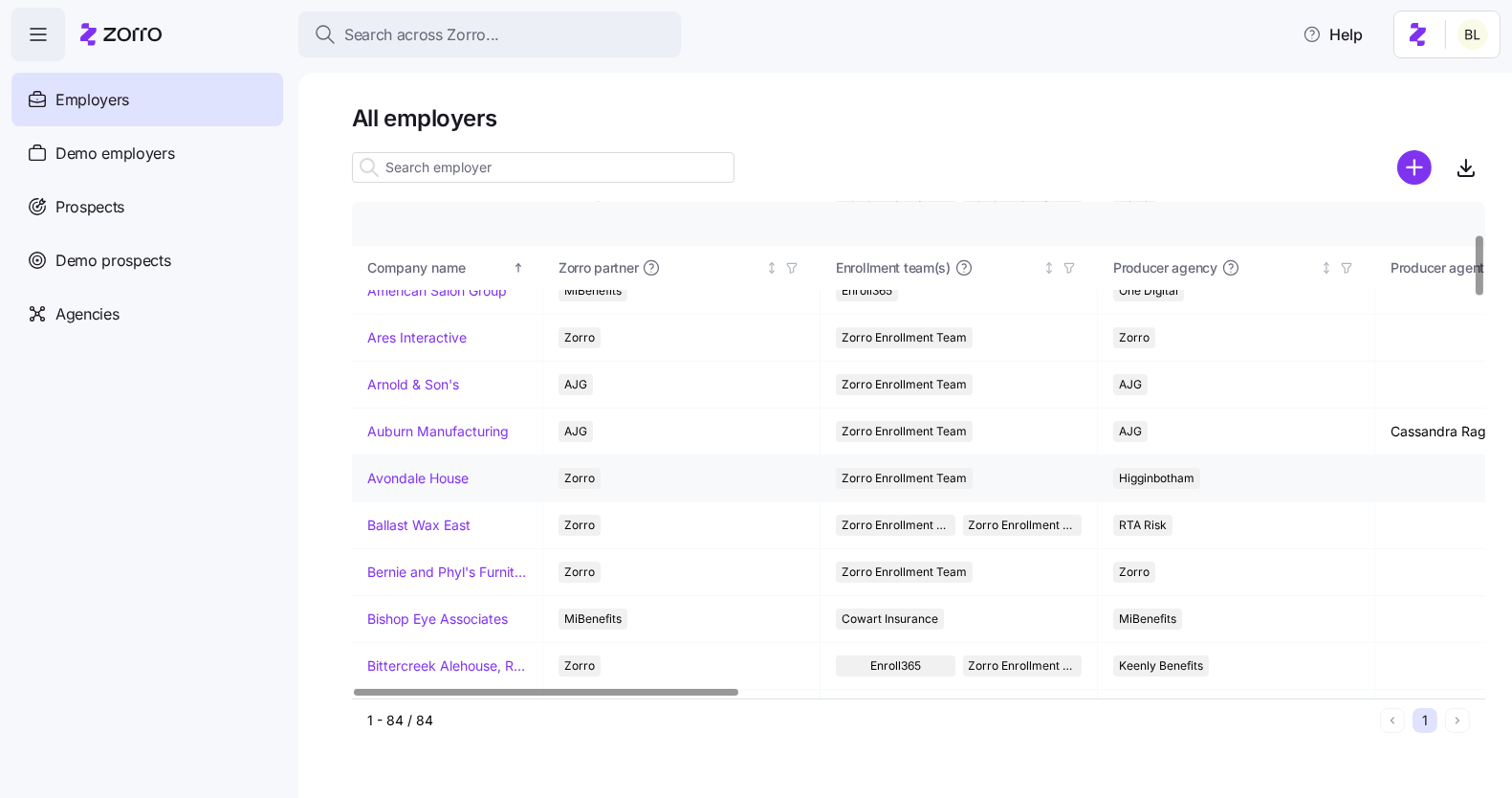 click on "Avondale House" at bounding box center [418, 478] 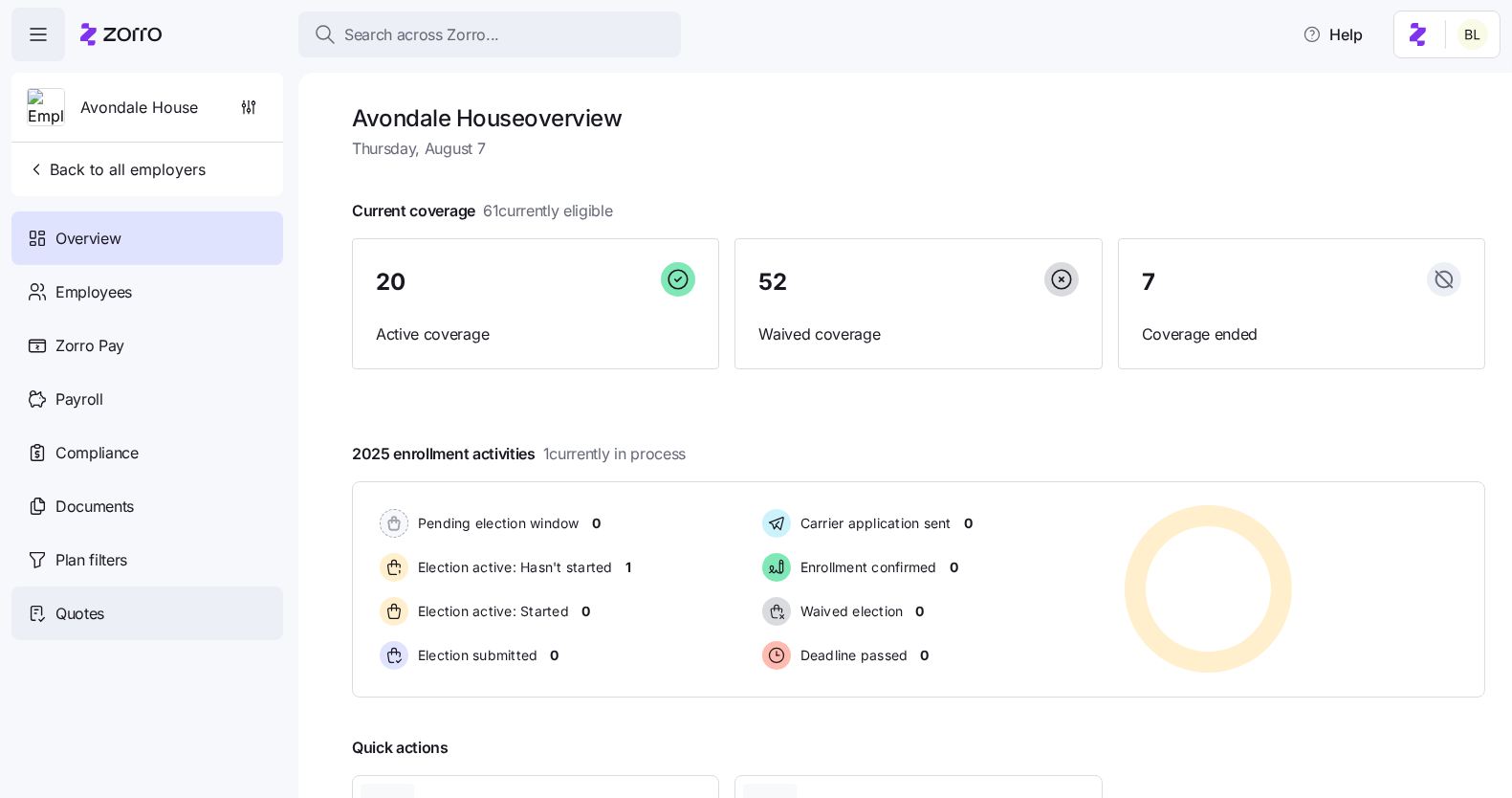 click on "Quotes" at bounding box center [147, 613] 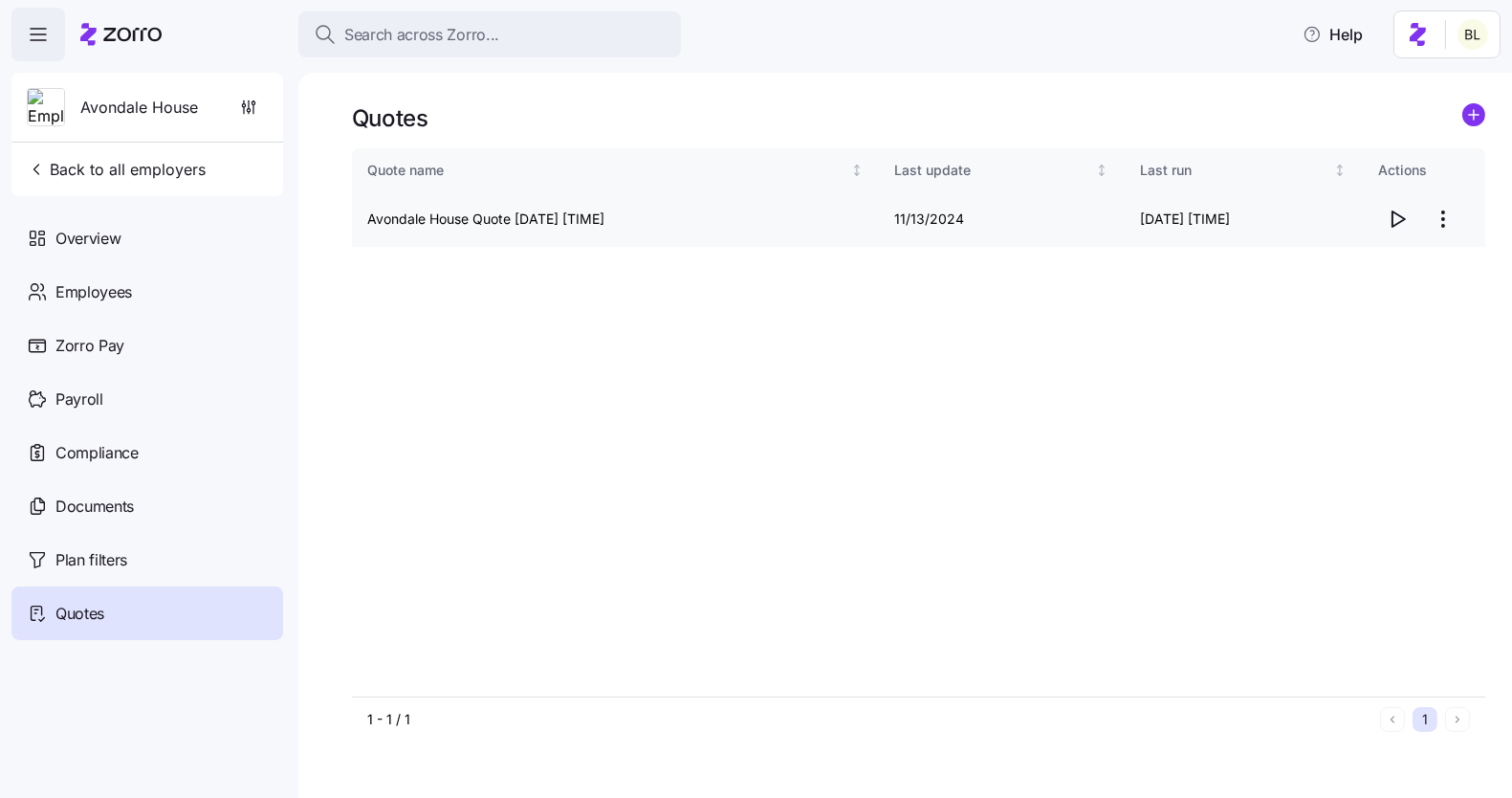click 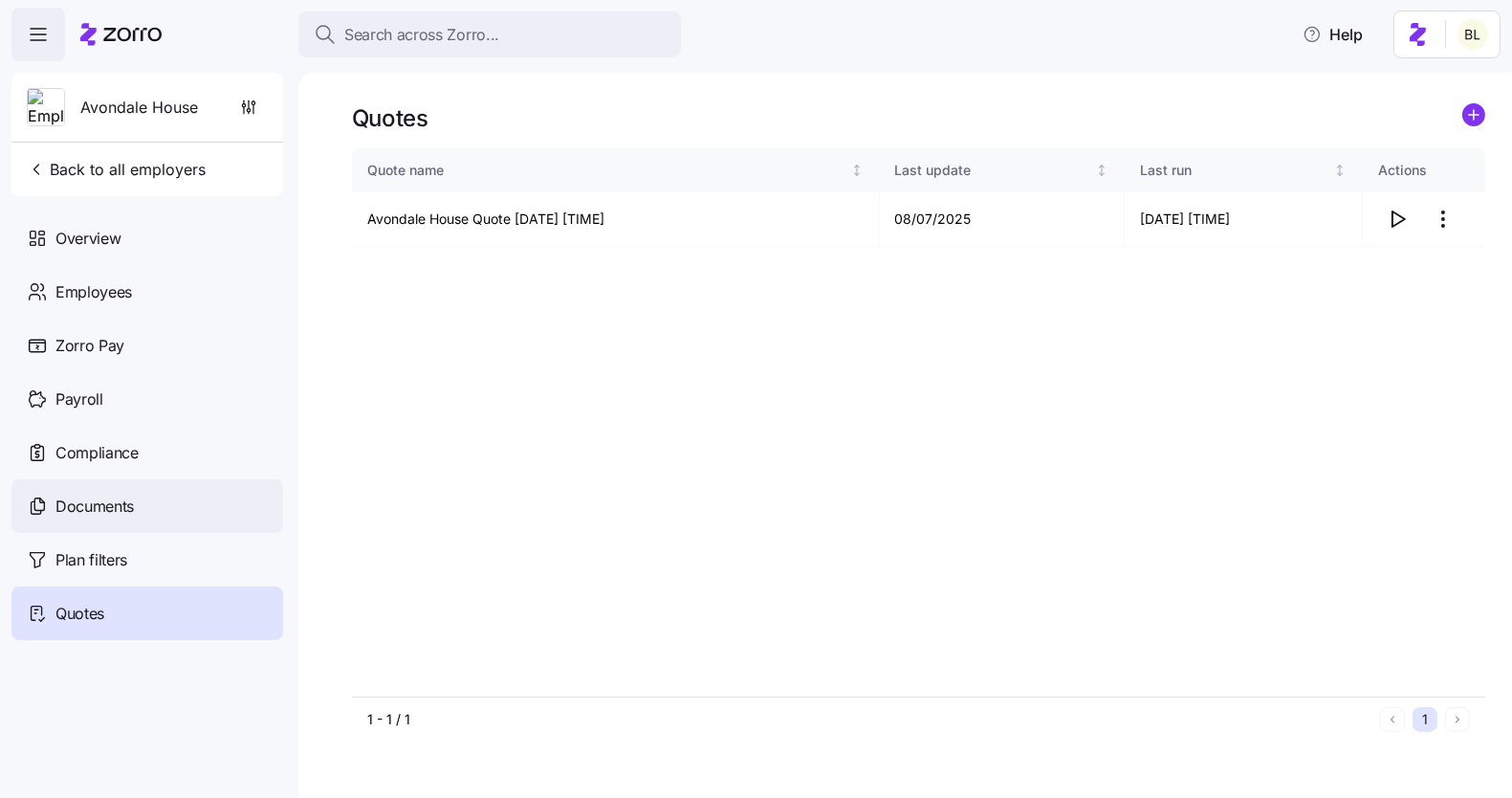 click on "Documents" at bounding box center [95, 506] 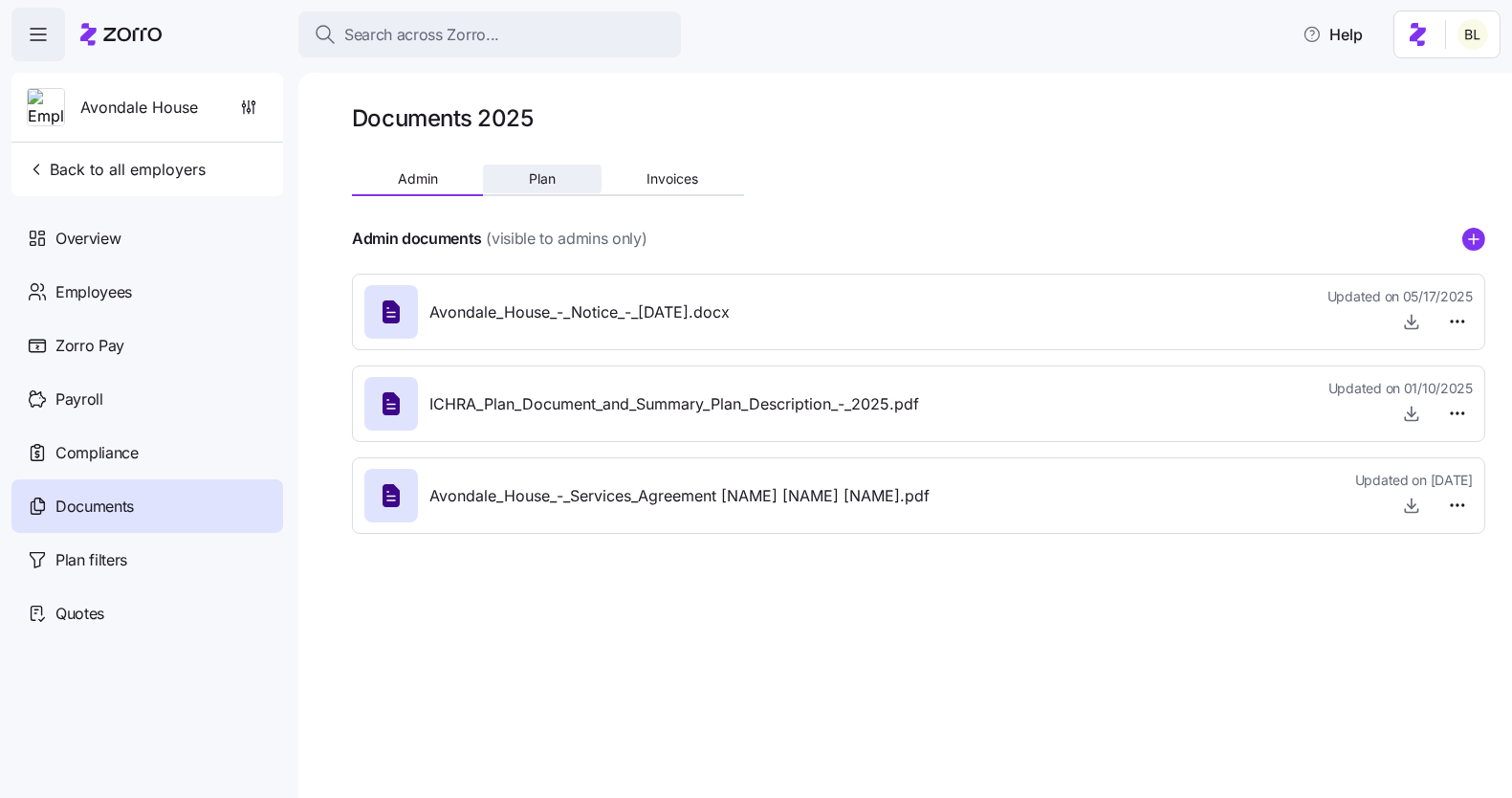 click on "Plan" at bounding box center [542, 179] 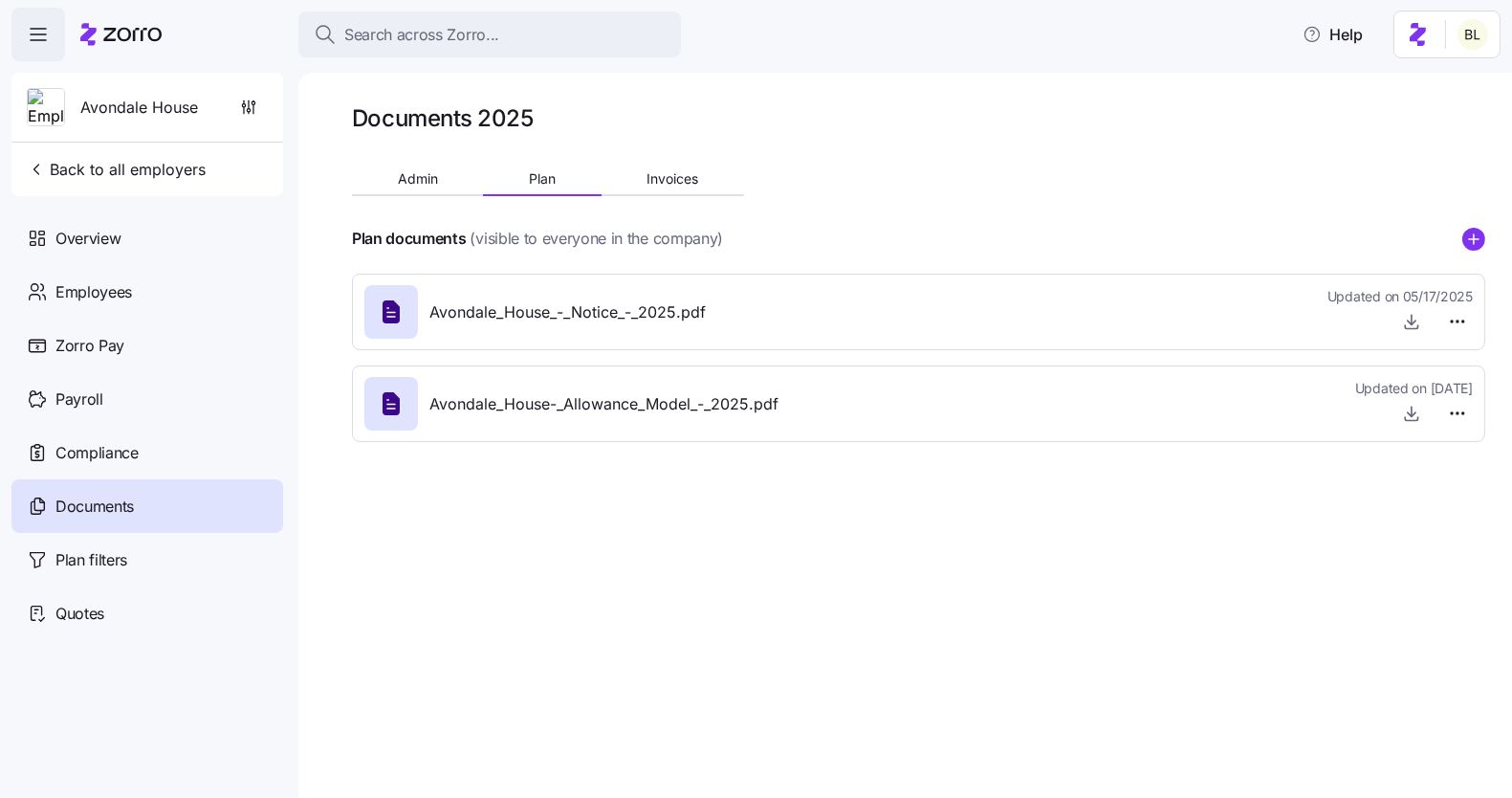 click on "Avondale_House-_Allowance_Model_-_2025.pdf" at bounding box center (603, 404) 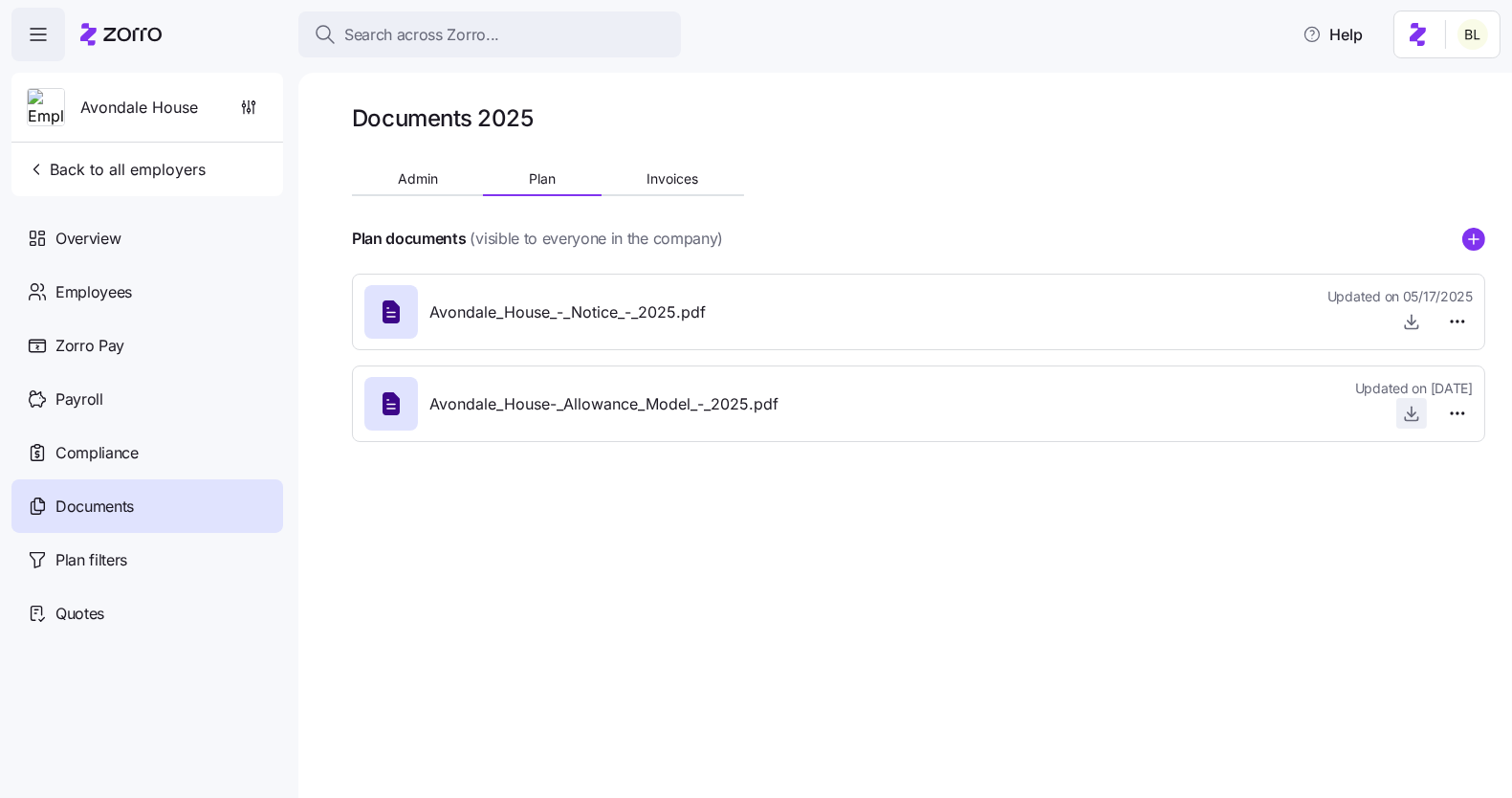 click 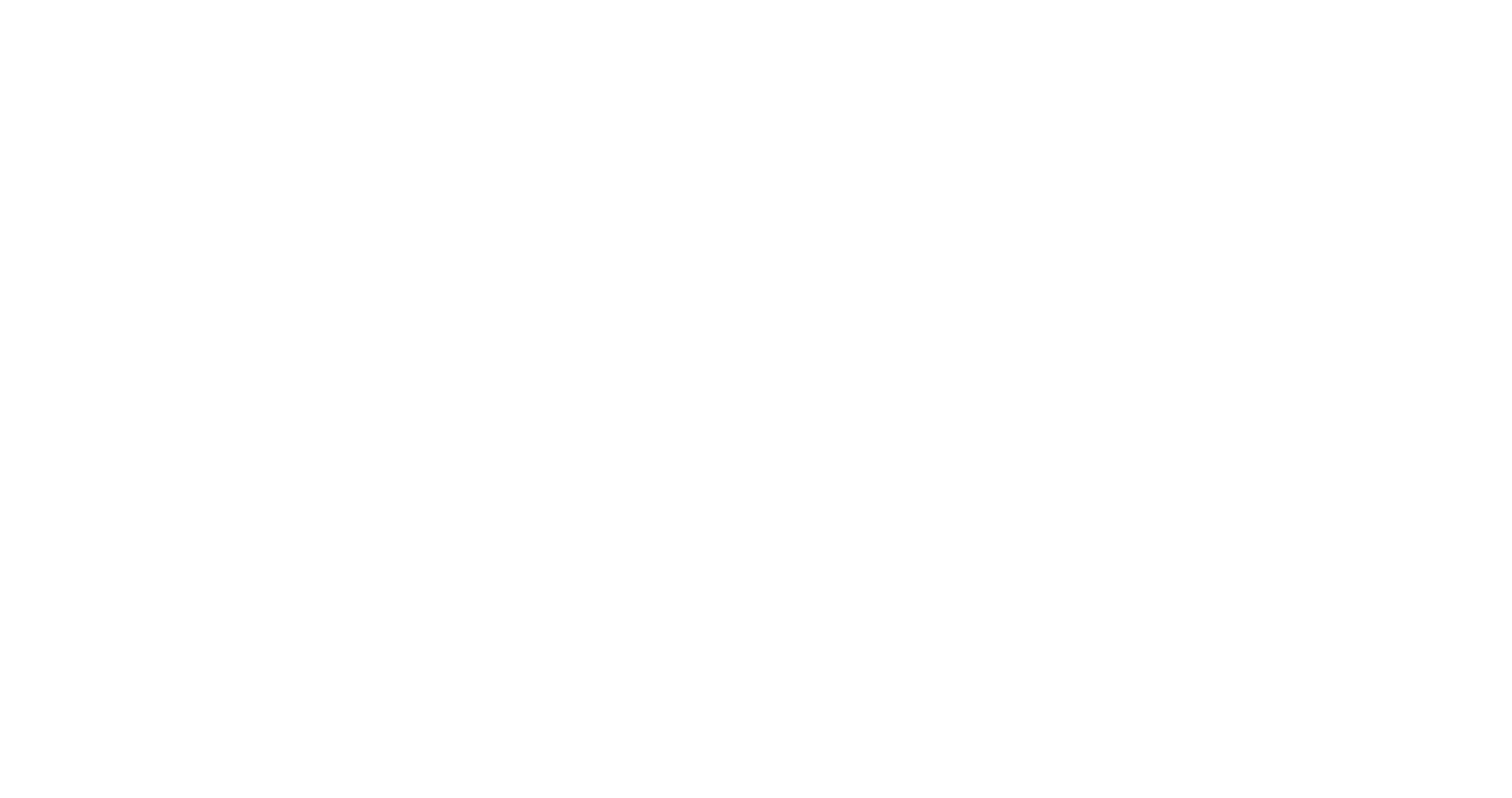 scroll, scrollTop: 0, scrollLeft: 0, axis: both 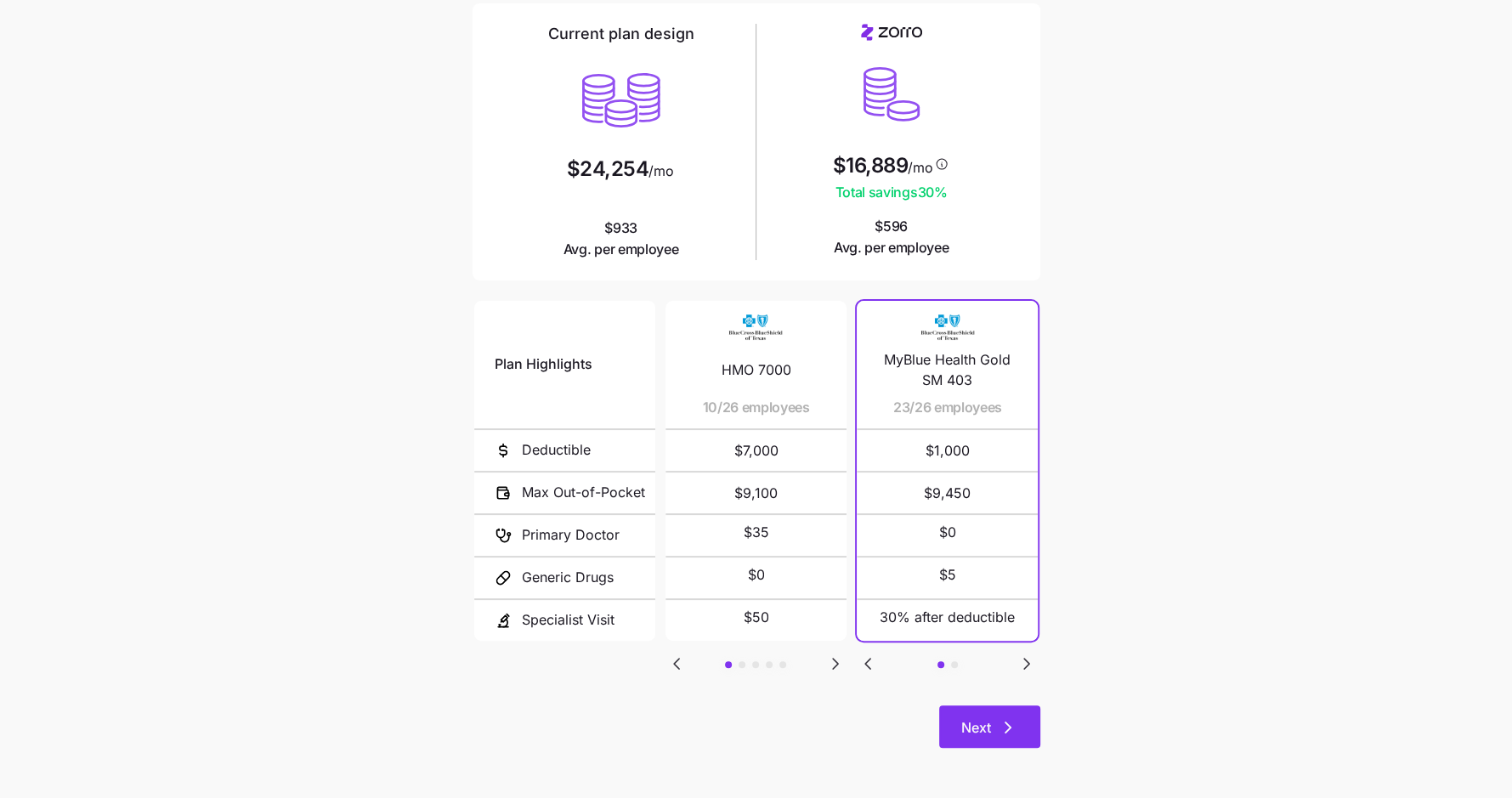 click 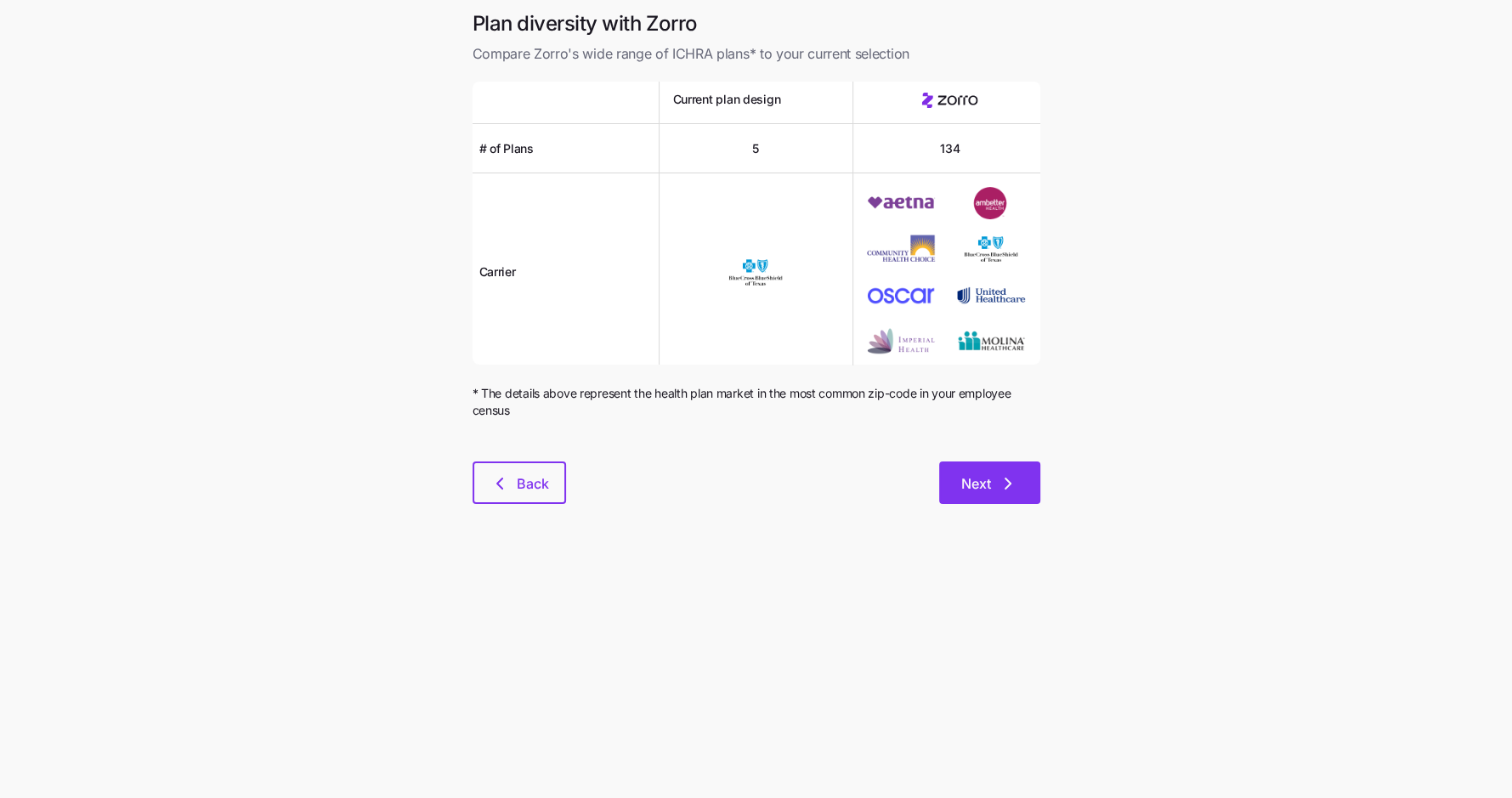 click on "Next" at bounding box center (989, 483) 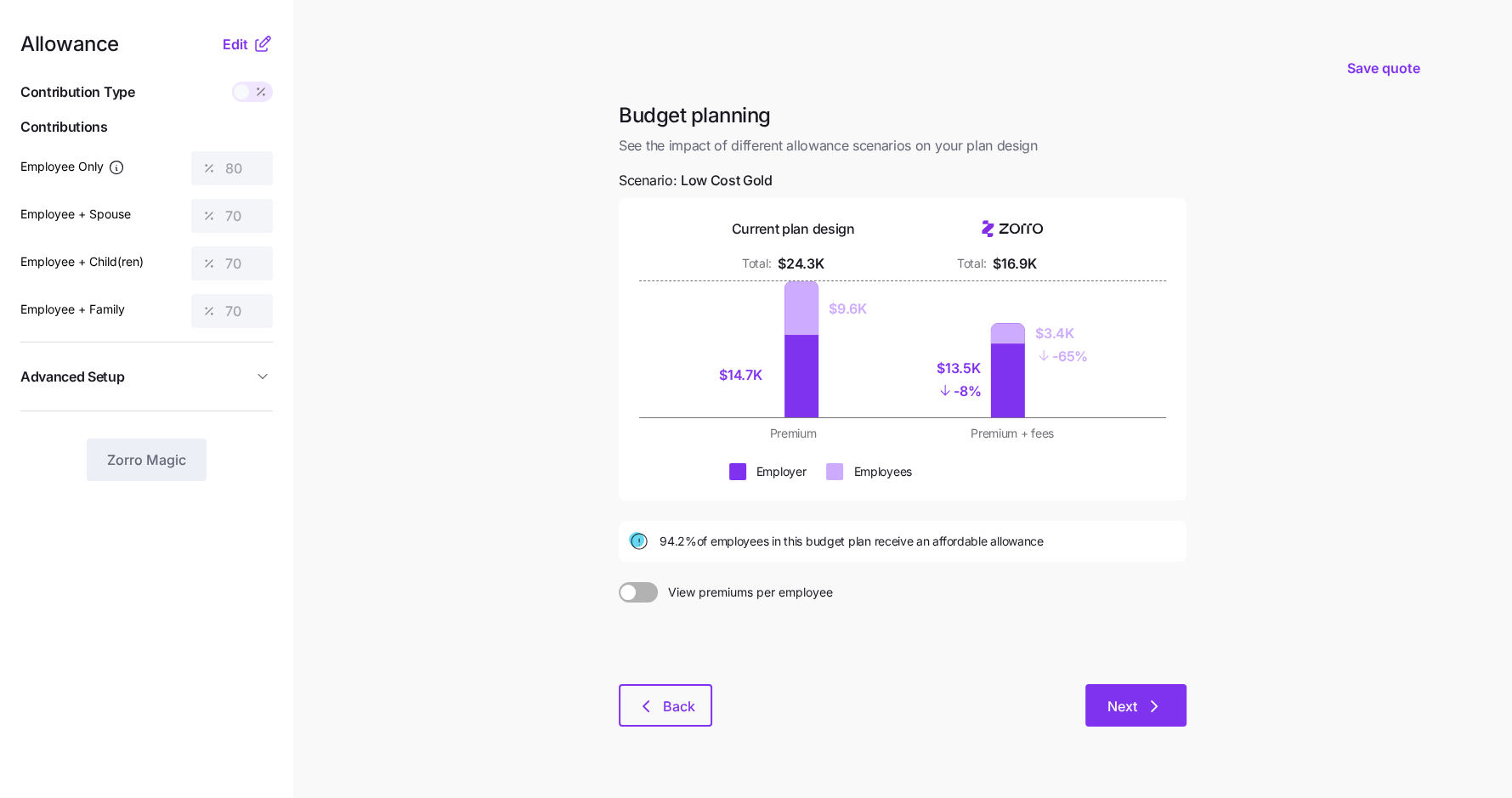 click on "Next" at bounding box center [1135, 706] 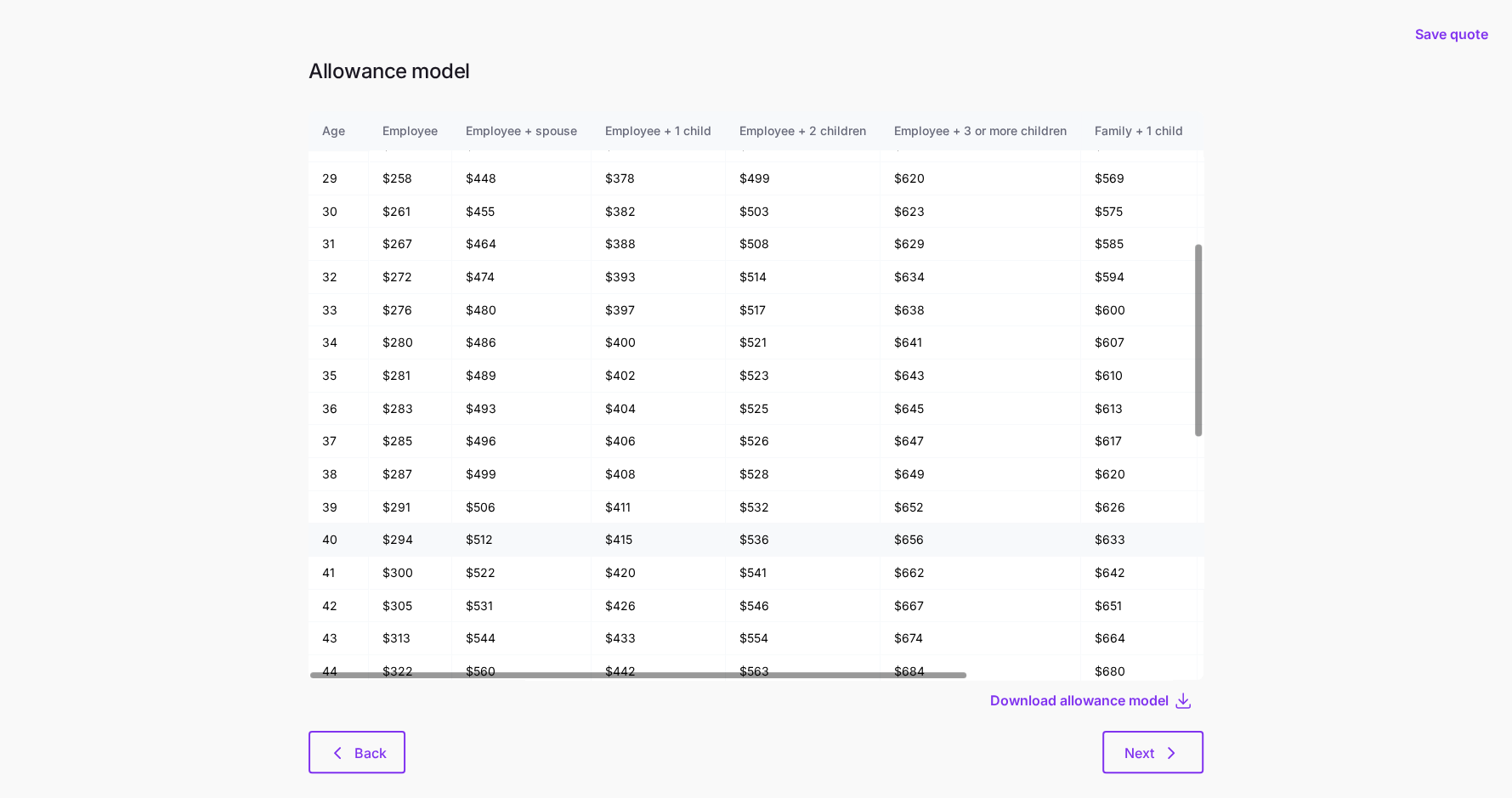 scroll, scrollTop: 386, scrollLeft: 0, axis: vertical 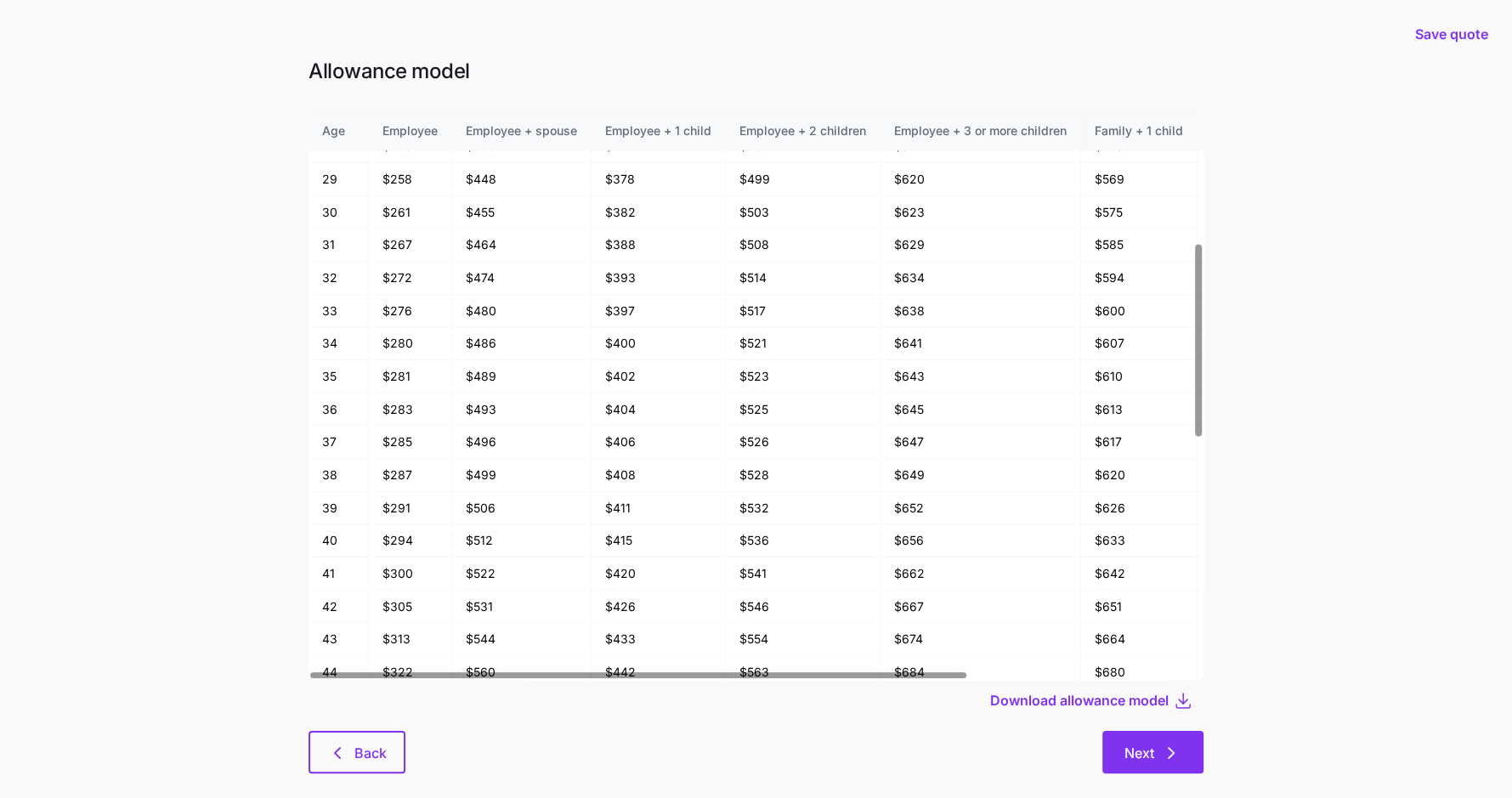 click on "Next" at bounding box center (1152, 752) 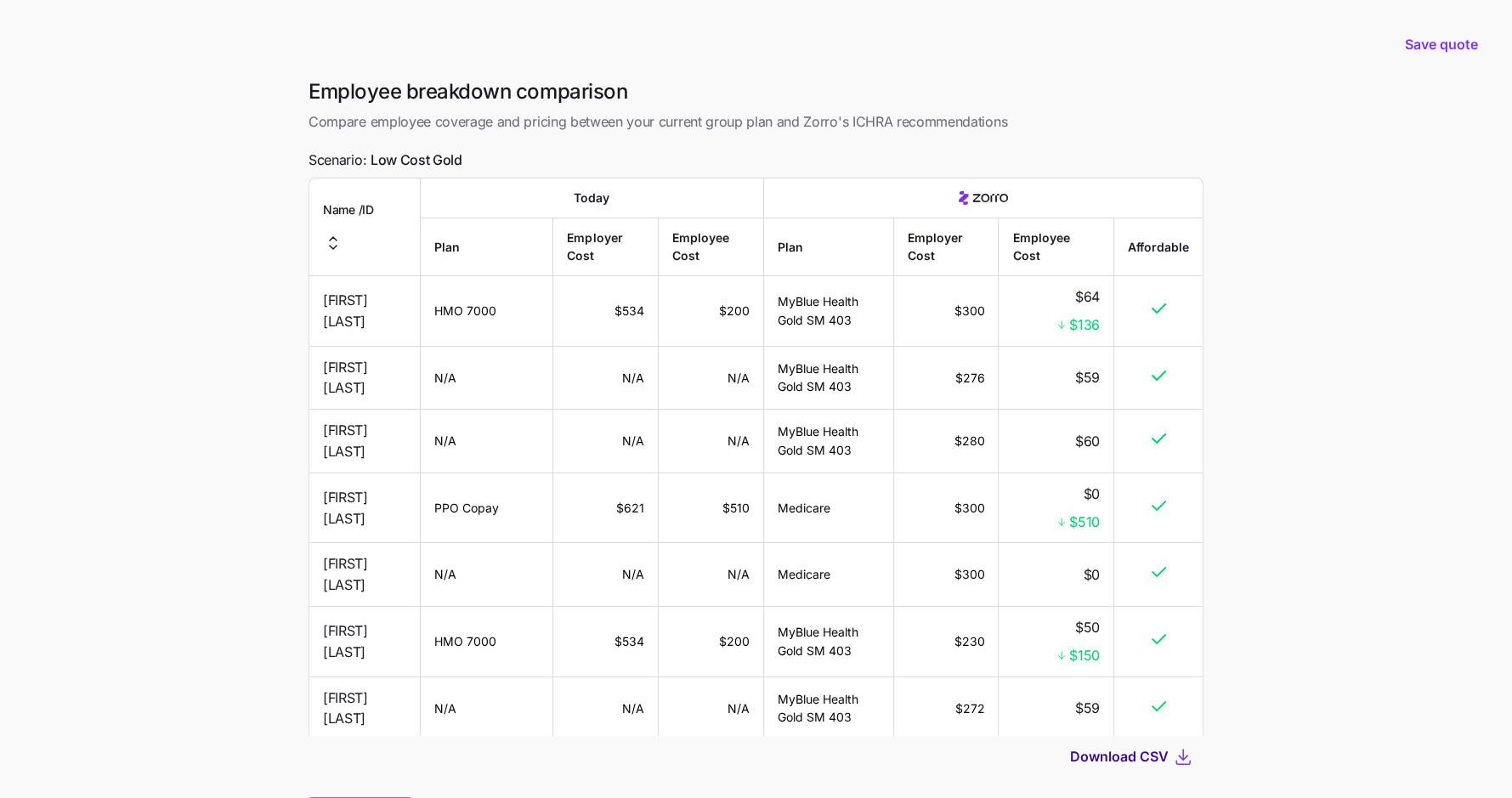 click on "Download CSV" at bounding box center [1119, 756] 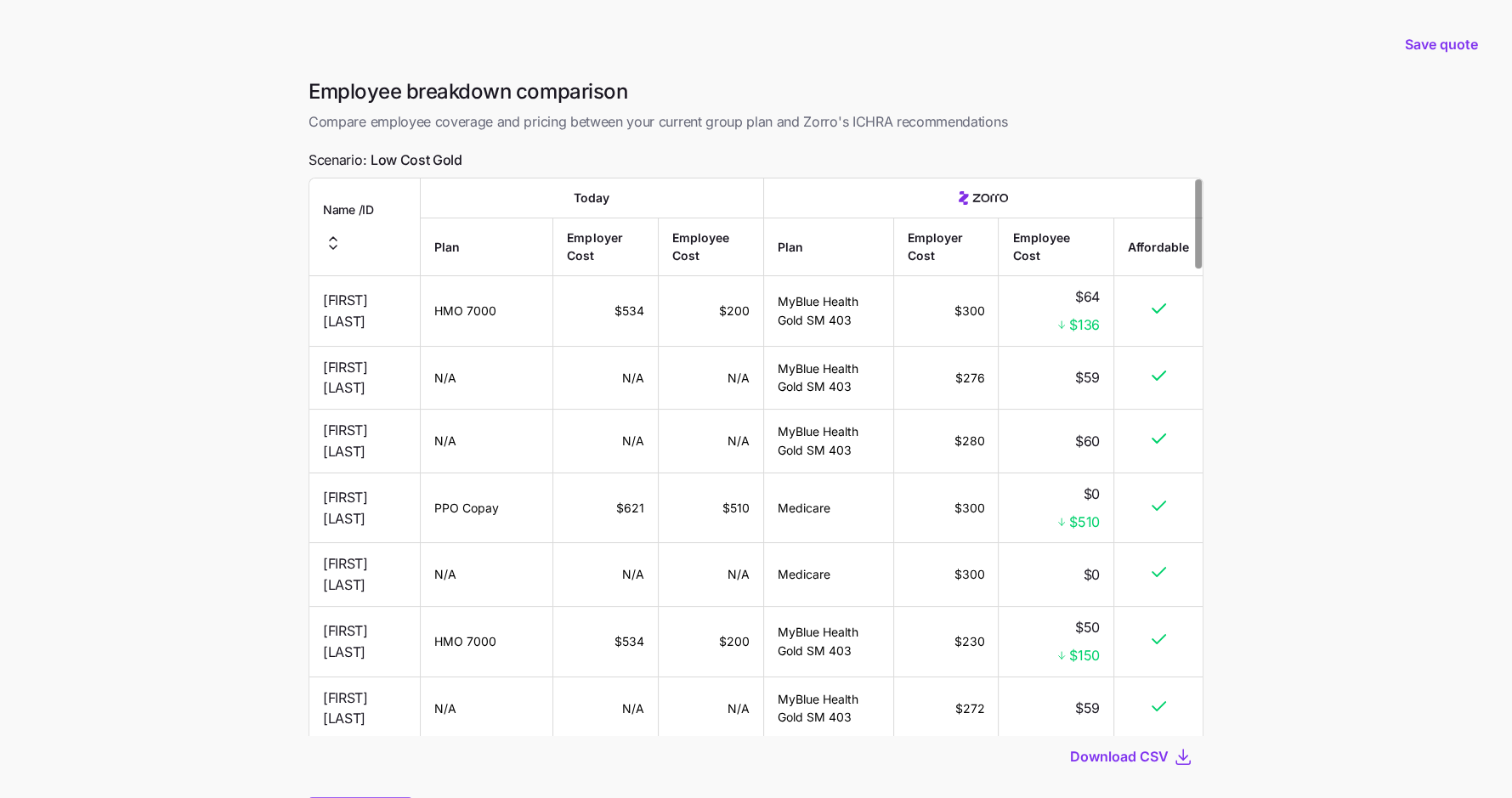 scroll, scrollTop: 93, scrollLeft: 0, axis: vertical 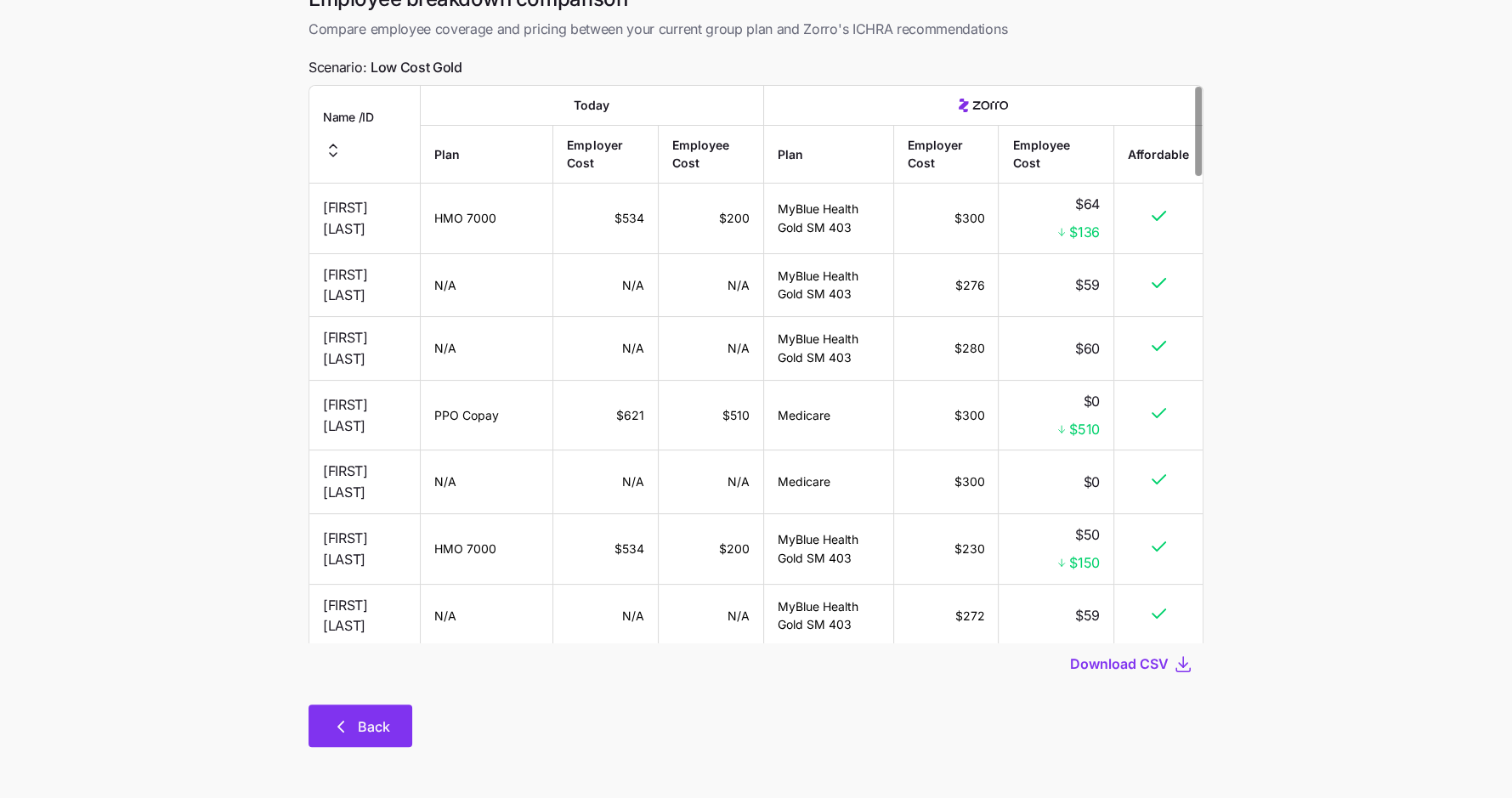 click 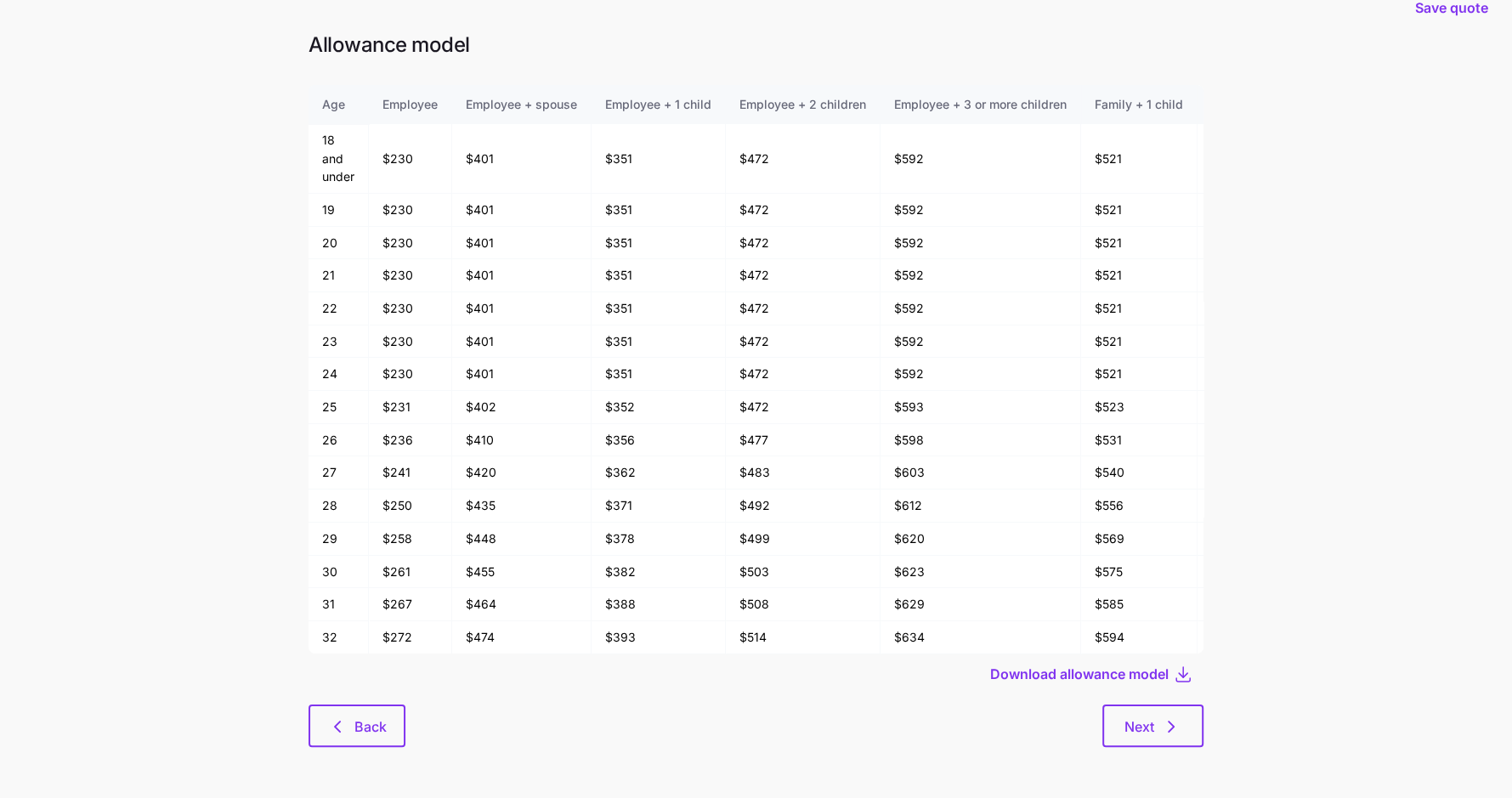 scroll, scrollTop: 0, scrollLeft: 0, axis: both 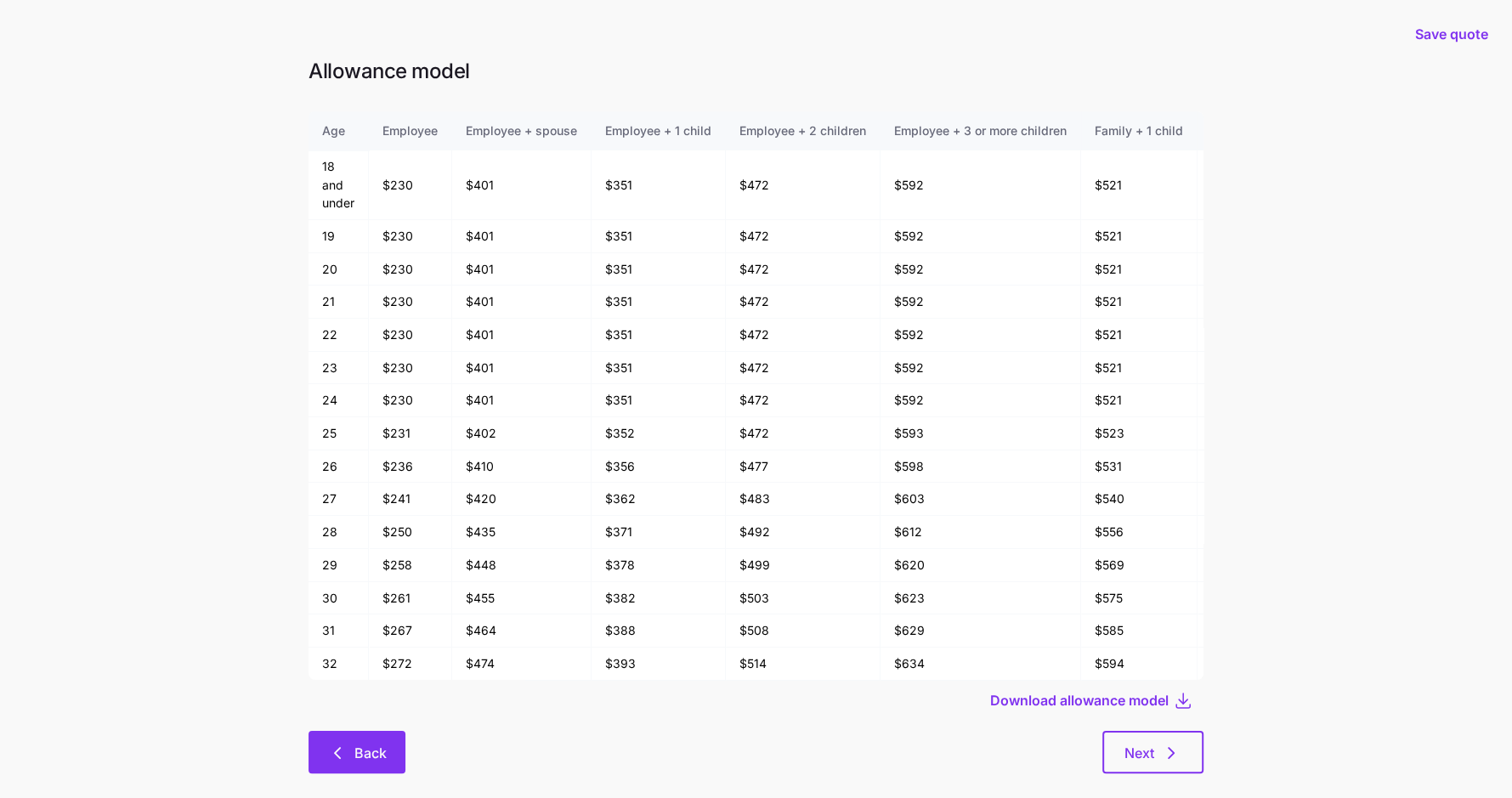 click 